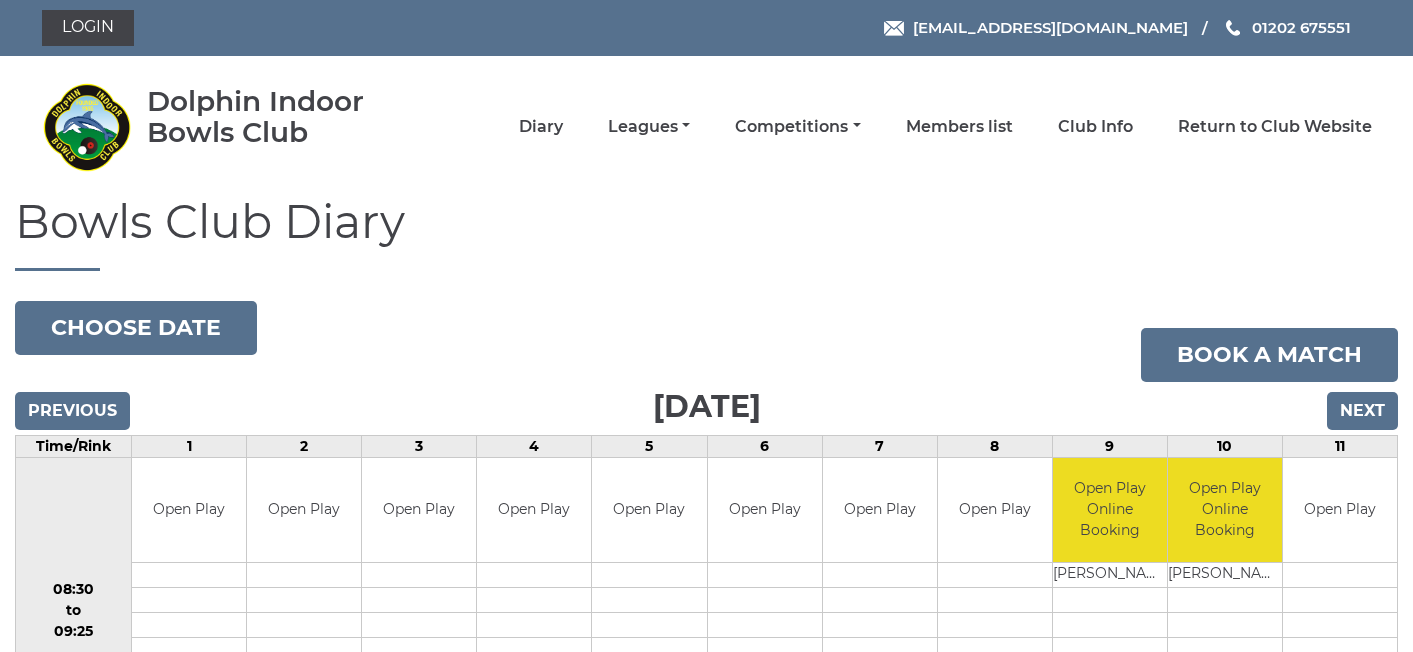 scroll, scrollTop: 0, scrollLeft: 0, axis: both 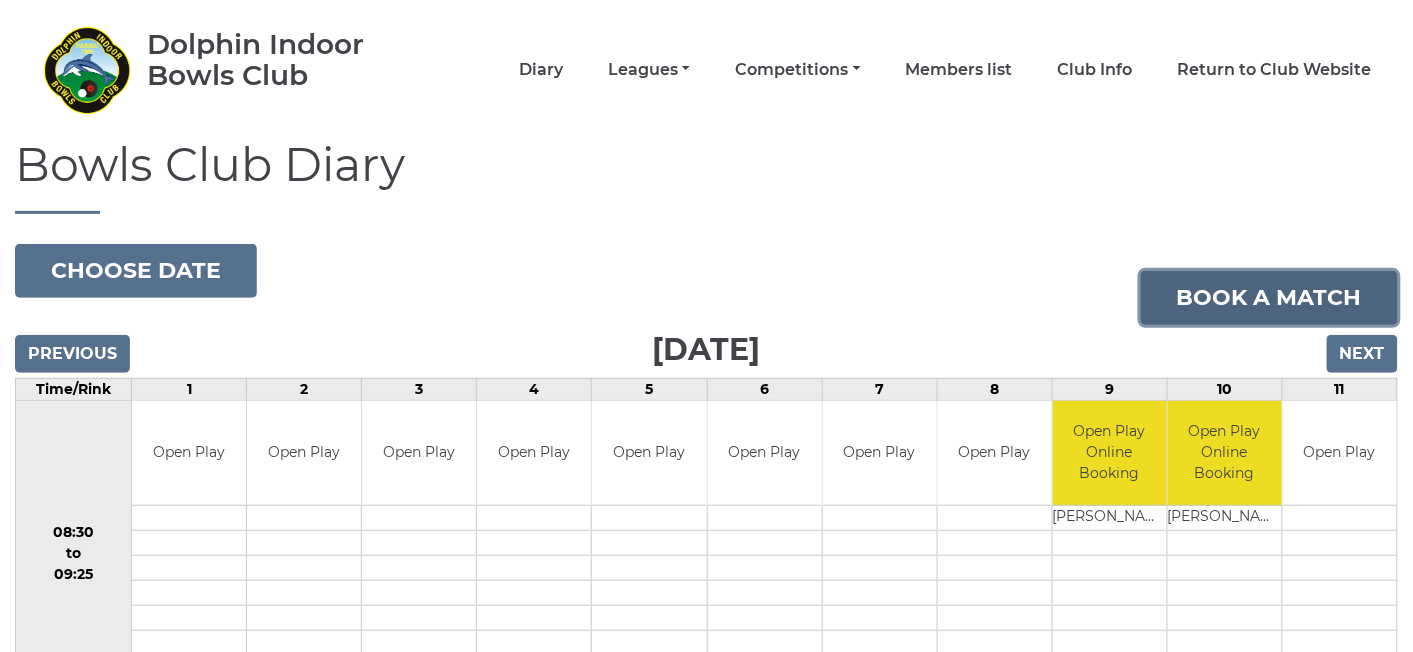 click on "Book a match" at bounding box center (1269, 298) 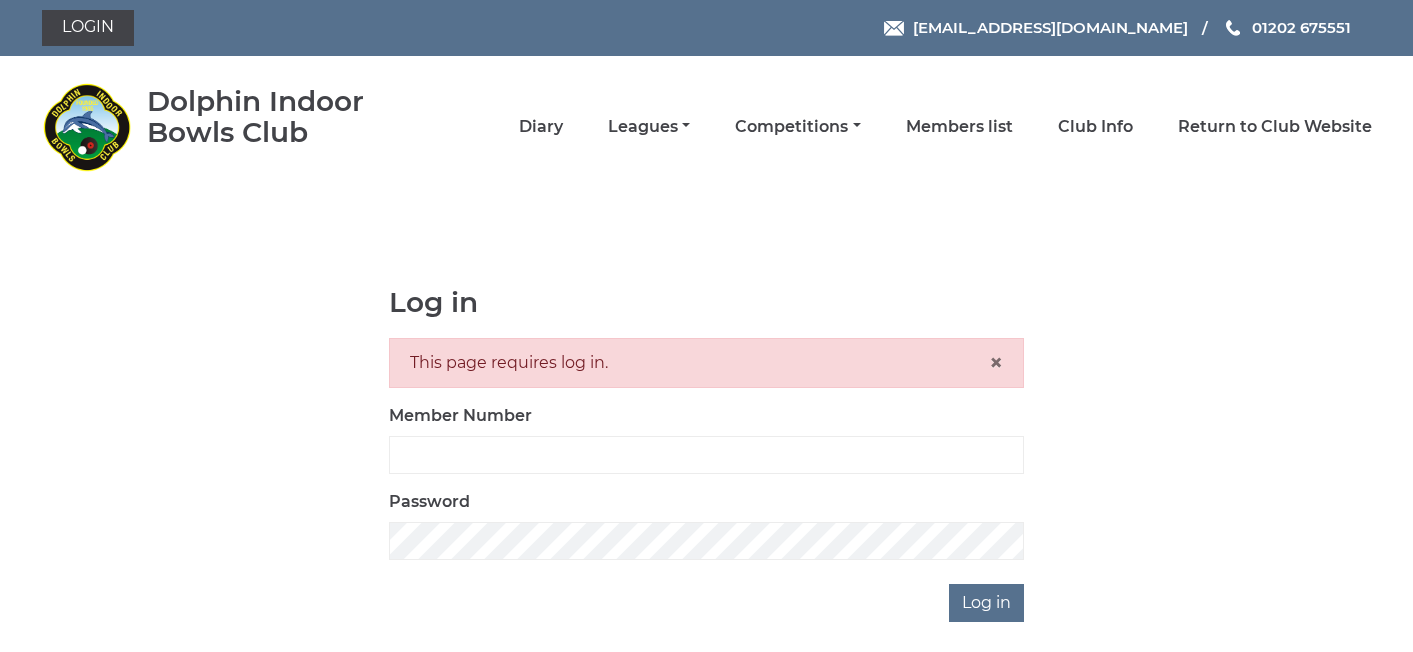 scroll, scrollTop: 0, scrollLeft: 0, axis: both 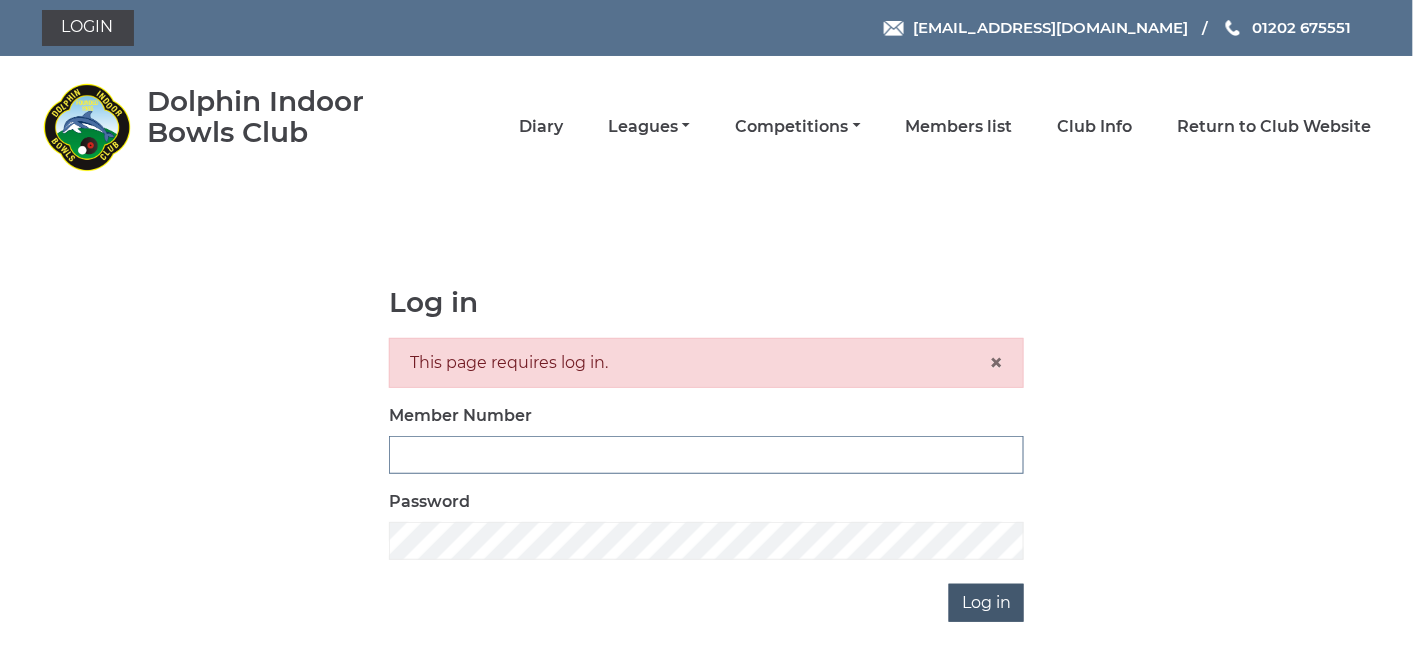 type on "3545" 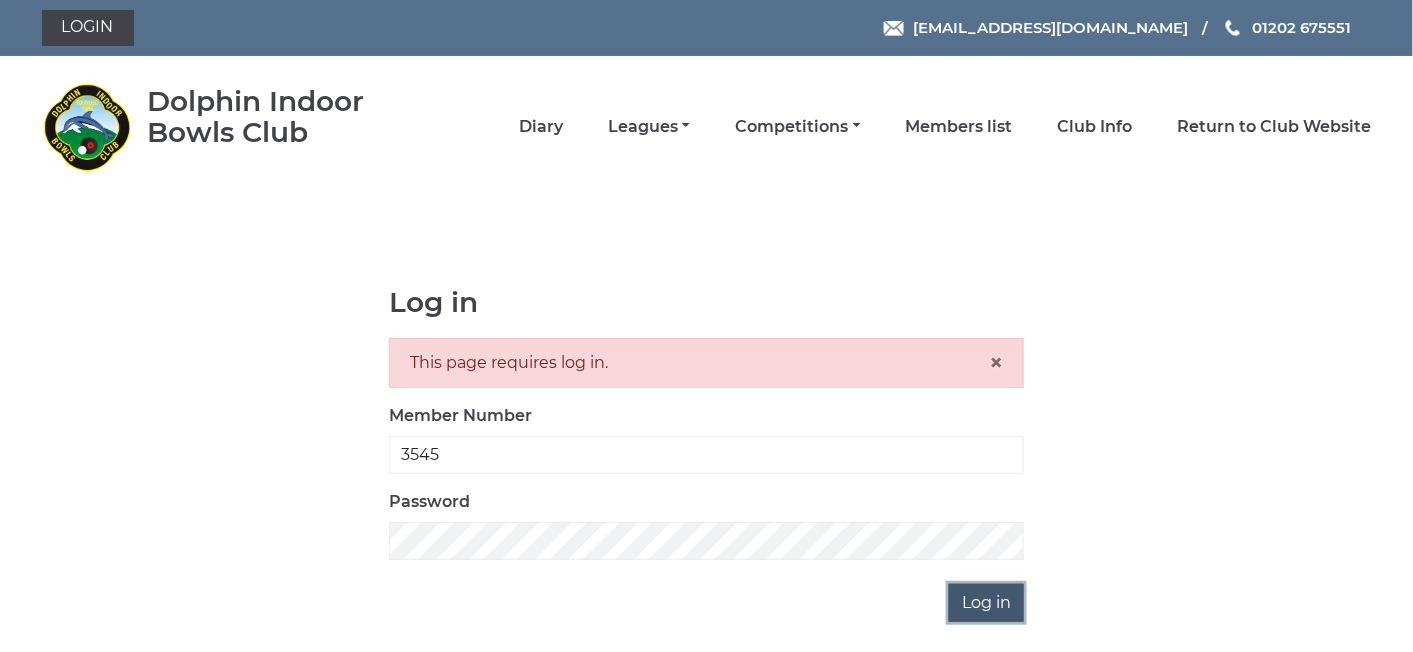 click on "Log in" at bounding box center (986, 603) 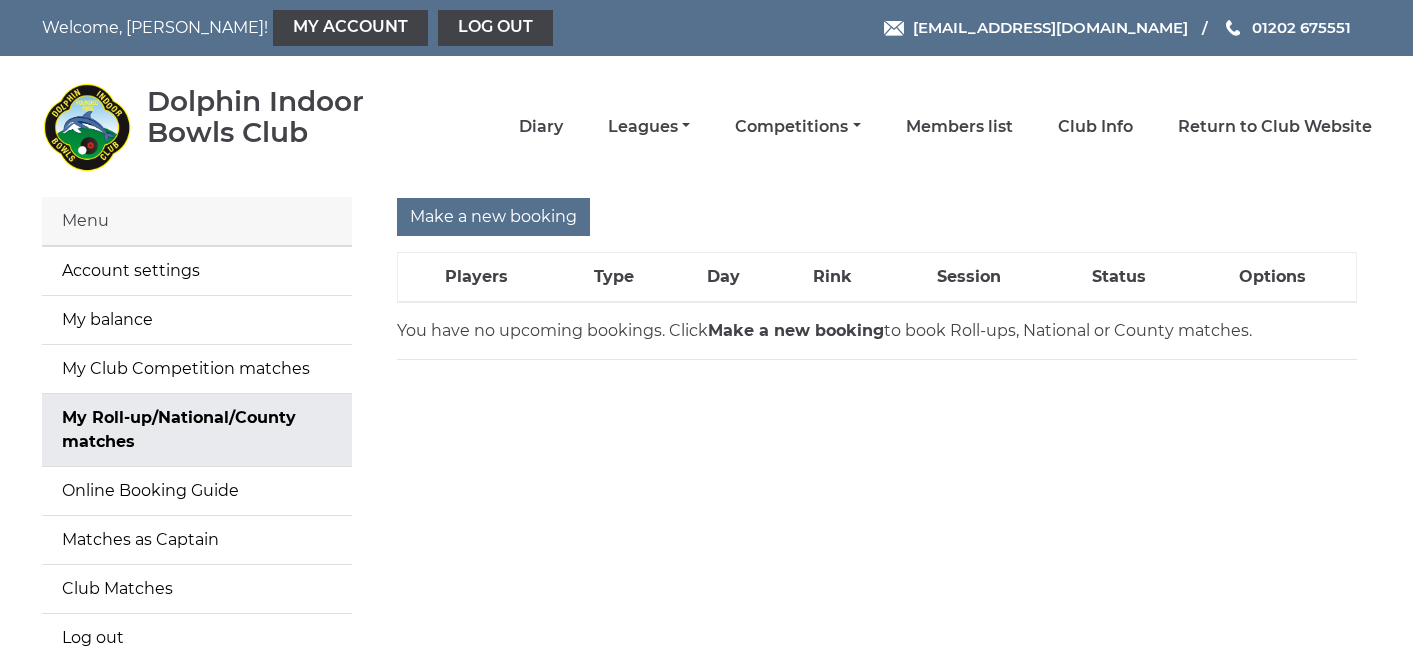 scroll, scrollTop: 0, scrollLeft: 0, axis: both 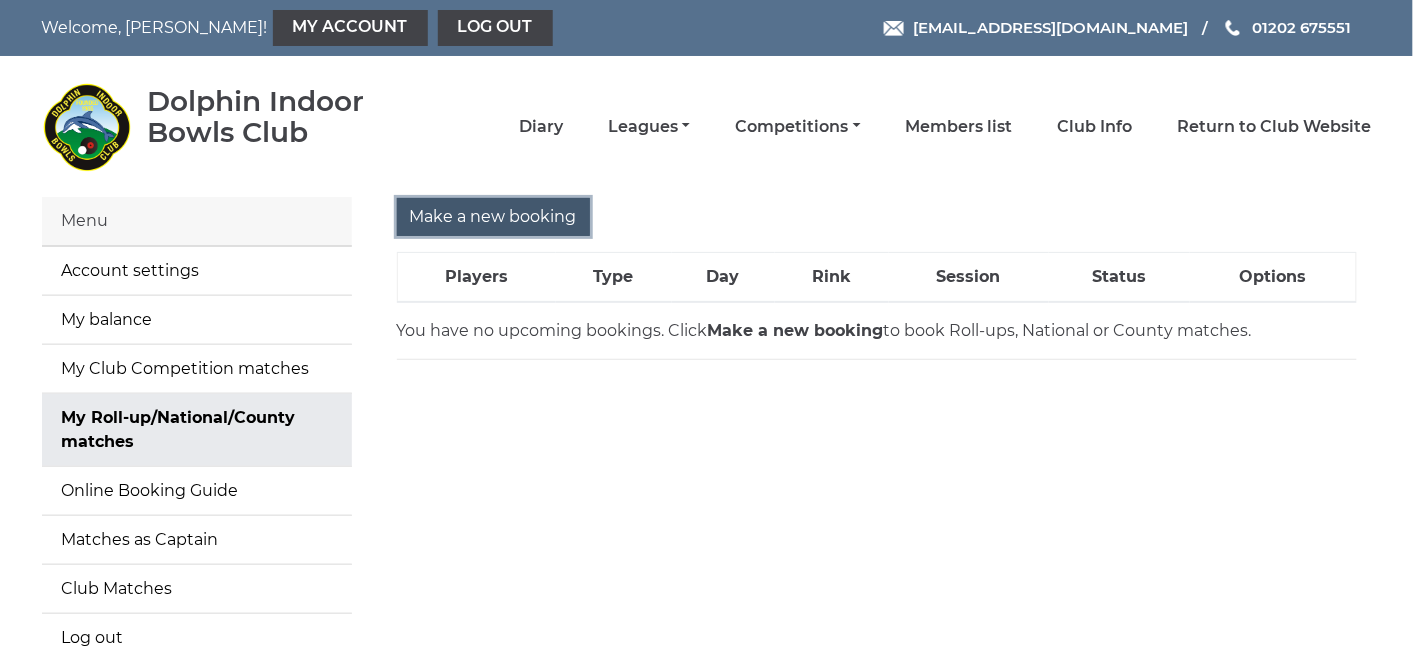 click on "Make a new booking" at bounding box center [493, 217] 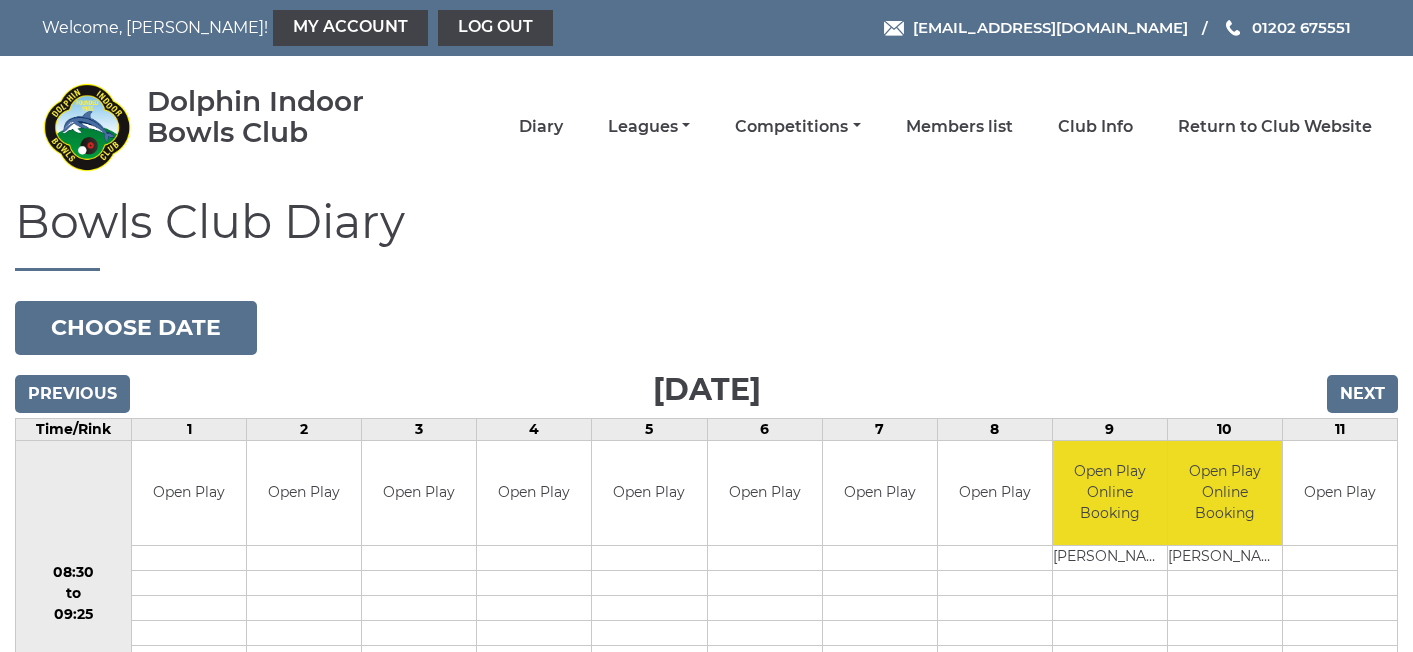 scroll, scrollTop: 0, scrollLeft: 0, axis: both 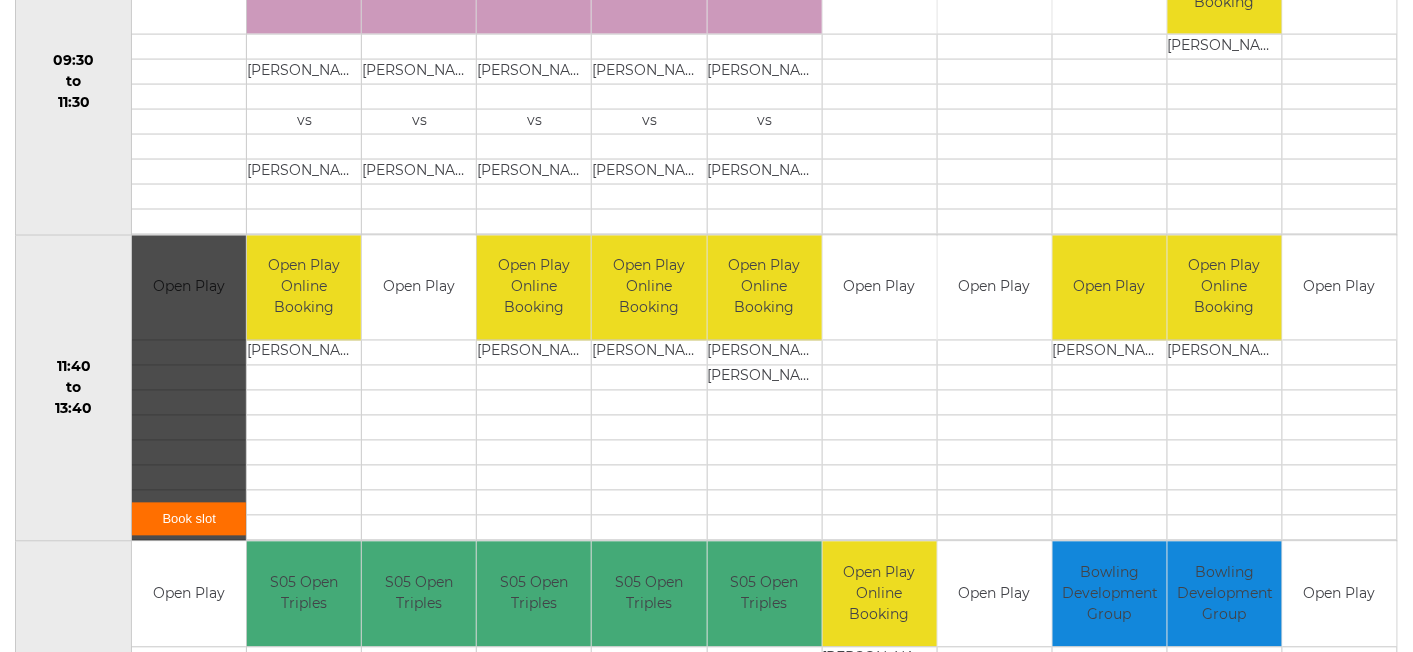 click on "Book slot" at bounding box center (189, 519) 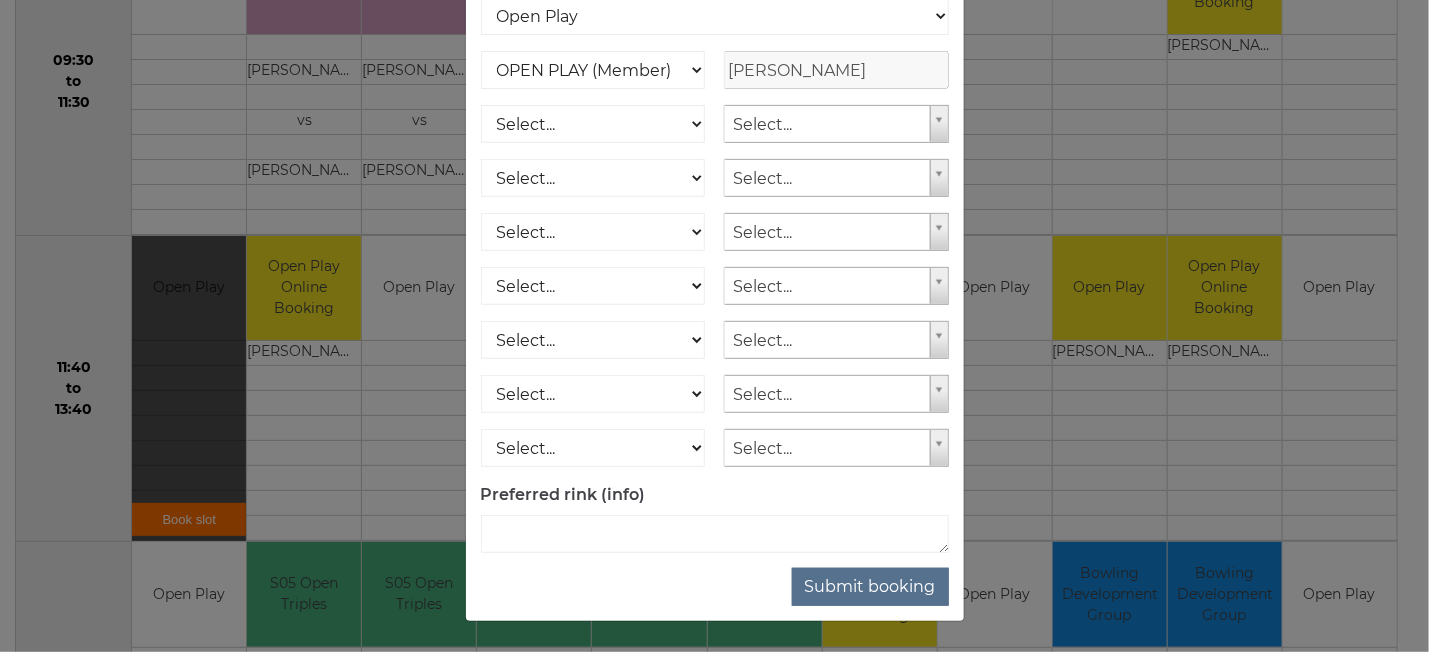 scroll, scrollTop: 275, scrollLeft: 0, axis: vertical 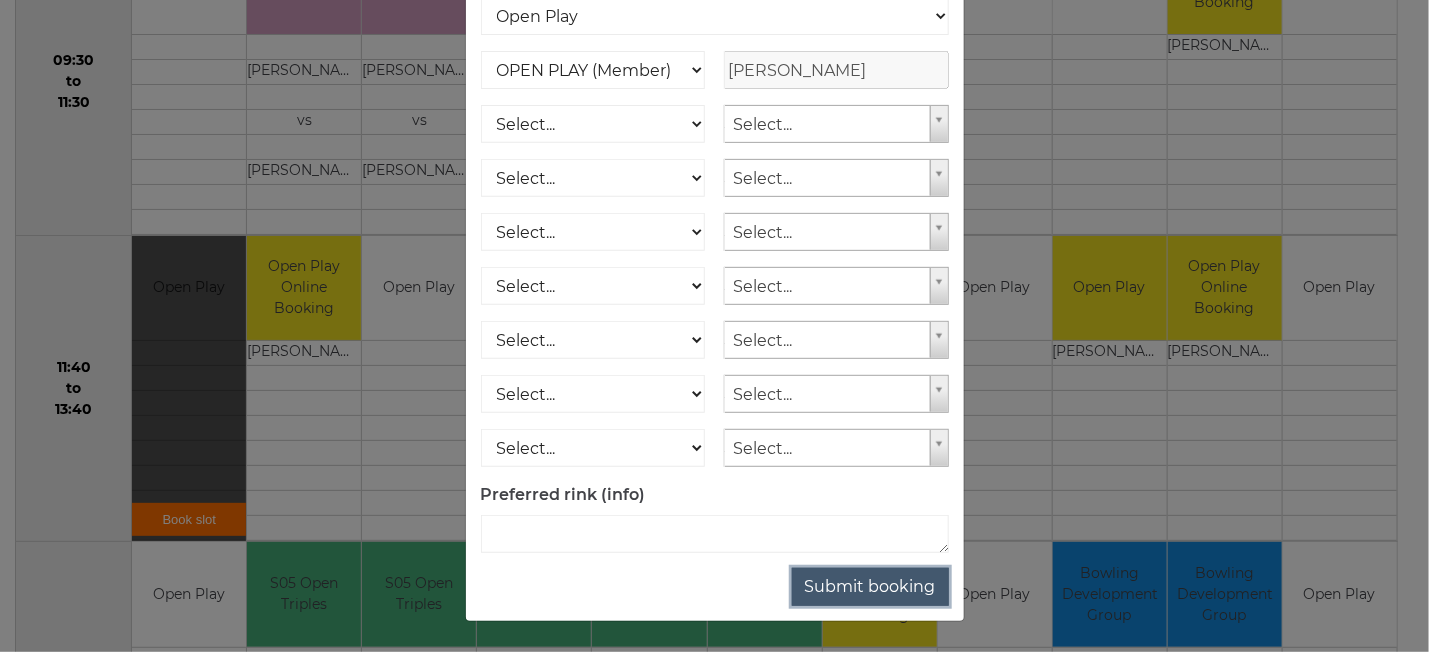 click on "Submit booking" at bounding box center [870, 587] 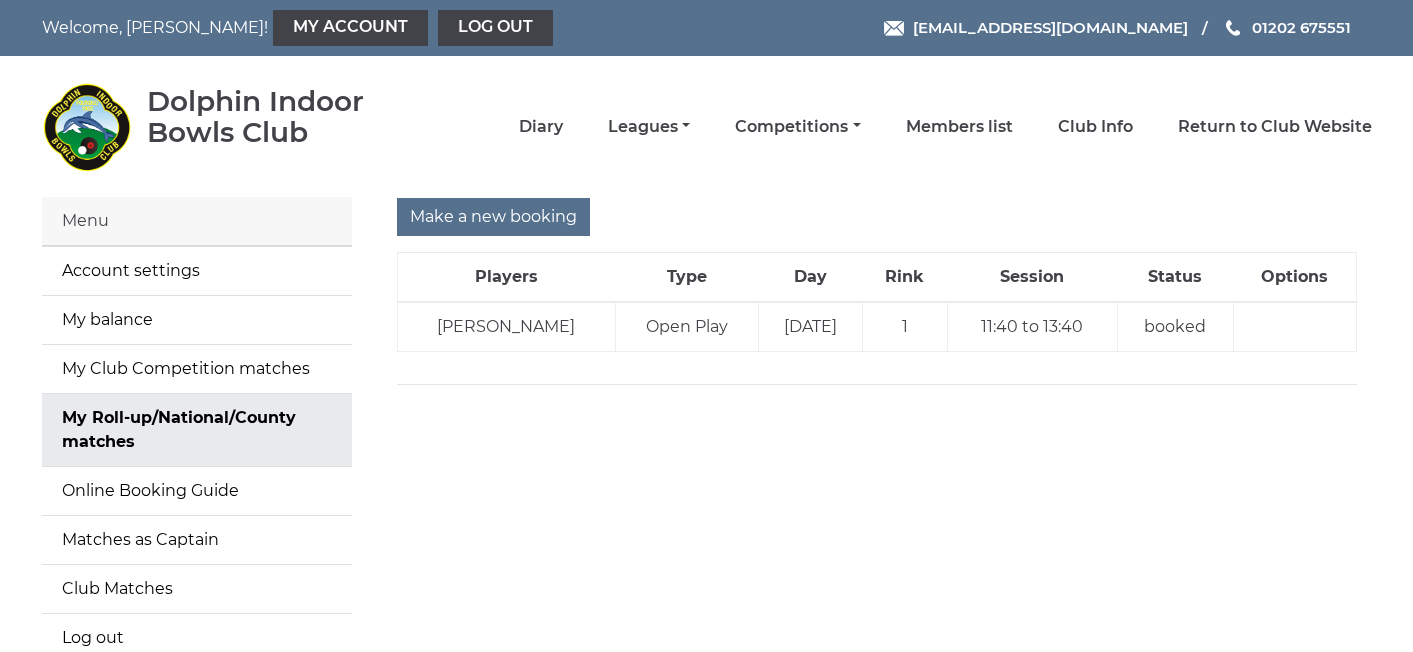 scroll, scrollTop: 0, scrollLeft: 0, axis: both 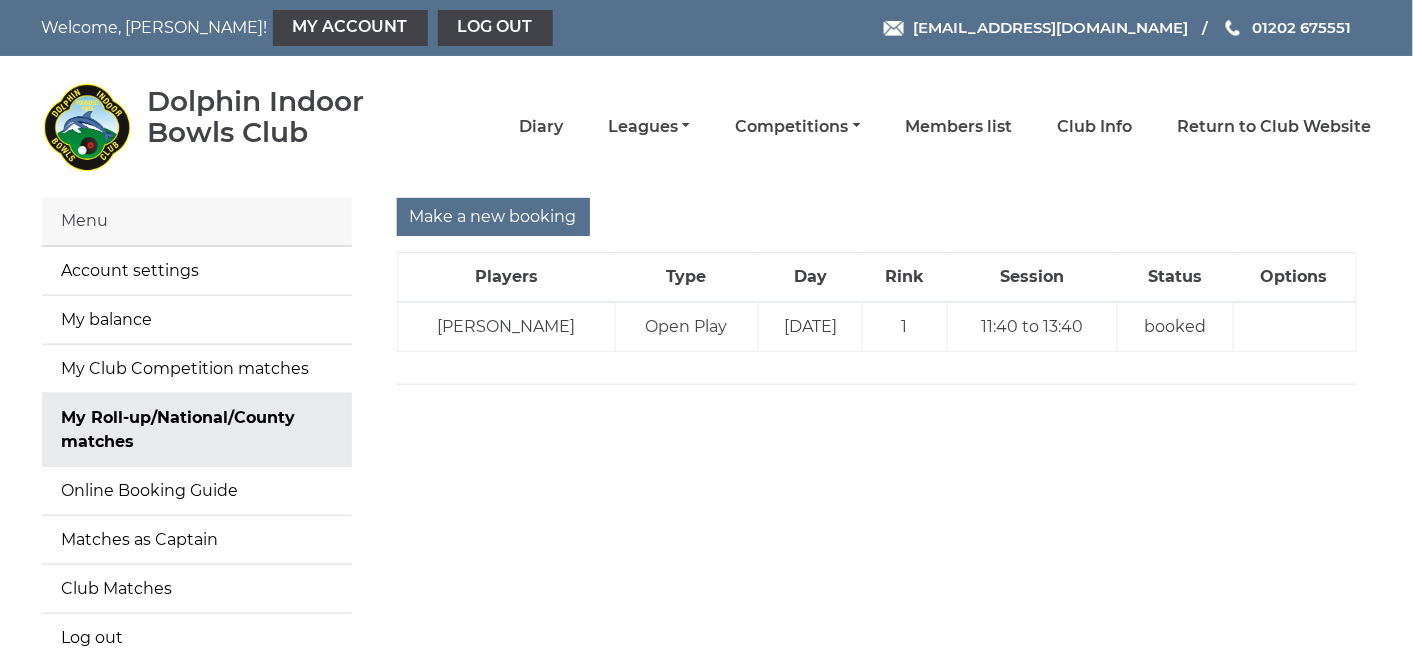 click on "Make a new booking
Players
Type
Day
Rink
Session
Status
Options
Peter GEE
Open Play                                                                     1" at bounding box center [877, 441] 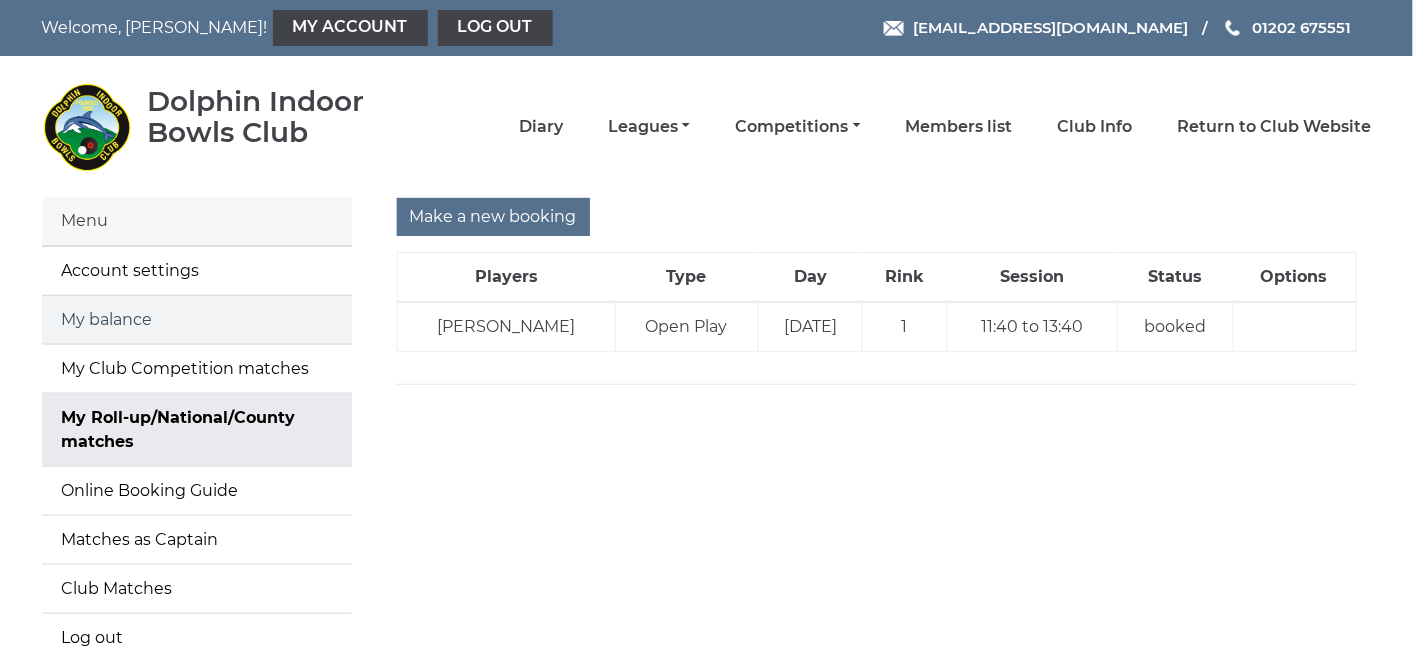 click on "My balance" at bounding box center [197, 320] 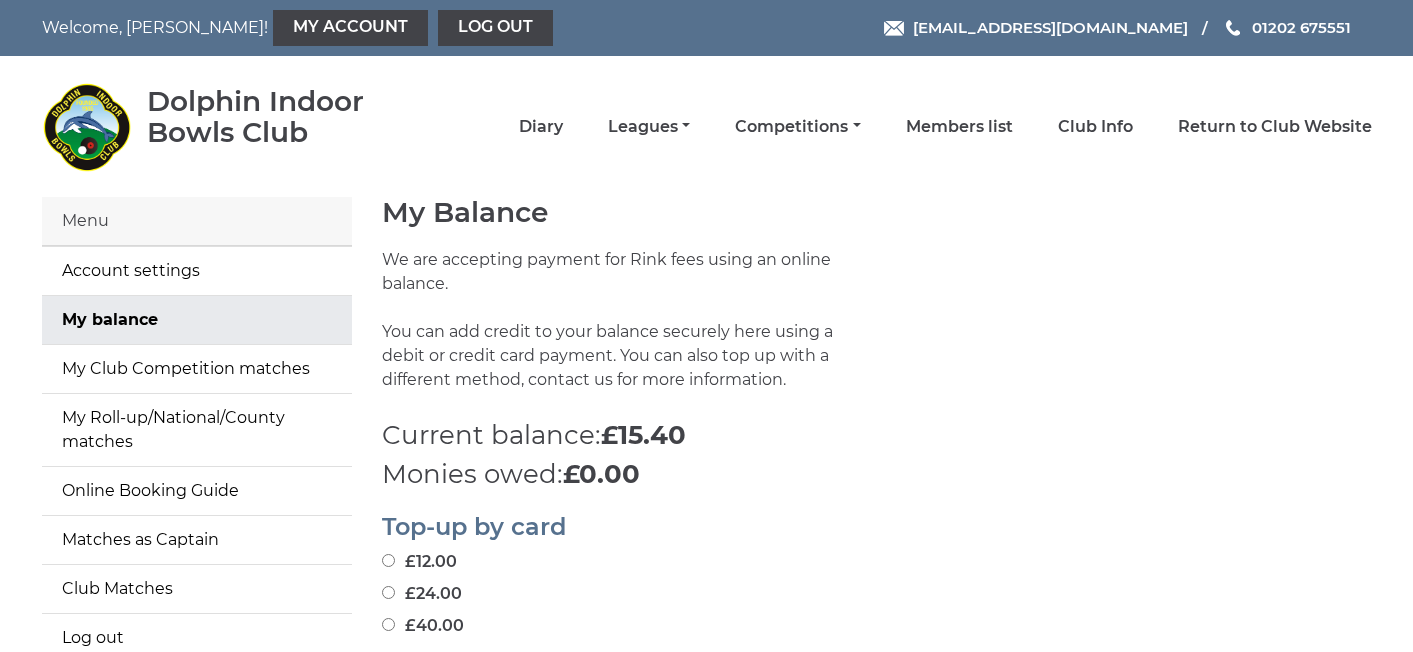scroll, scrollTop: 0, scrollLeft: 0, axis: both 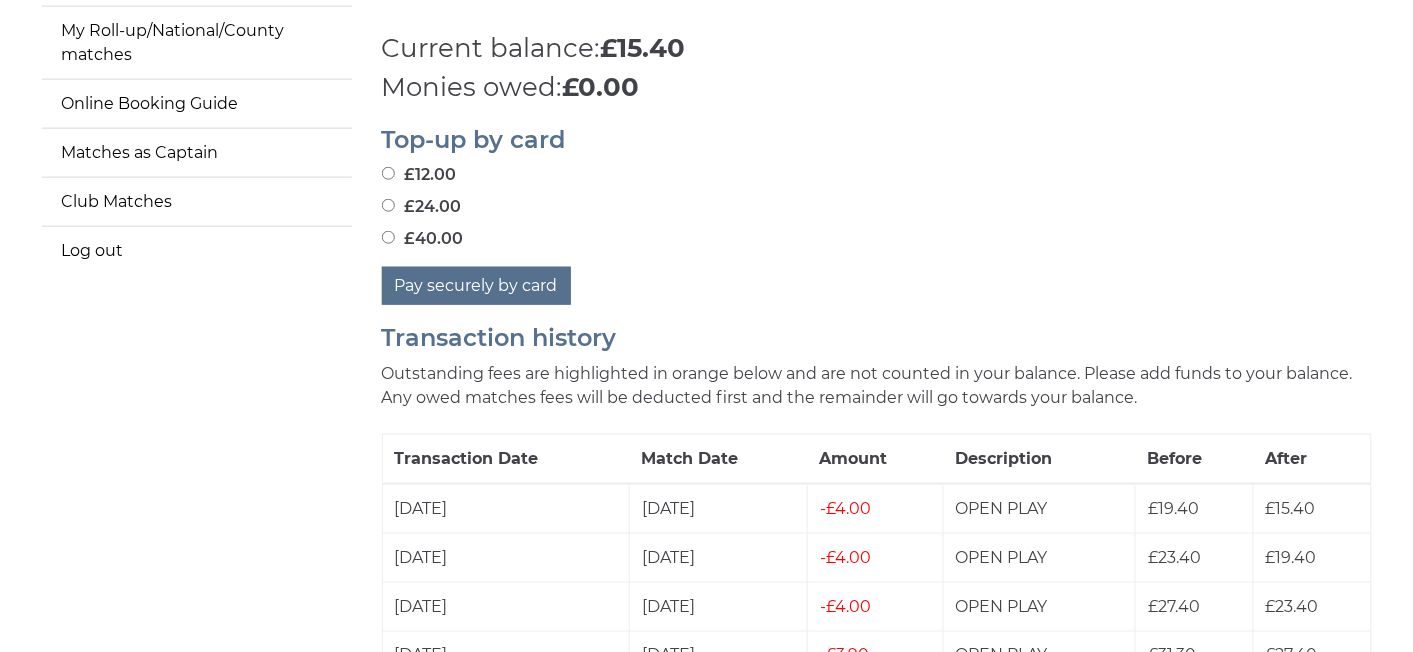 click on "£40.00" at bounding box center [388, 237] 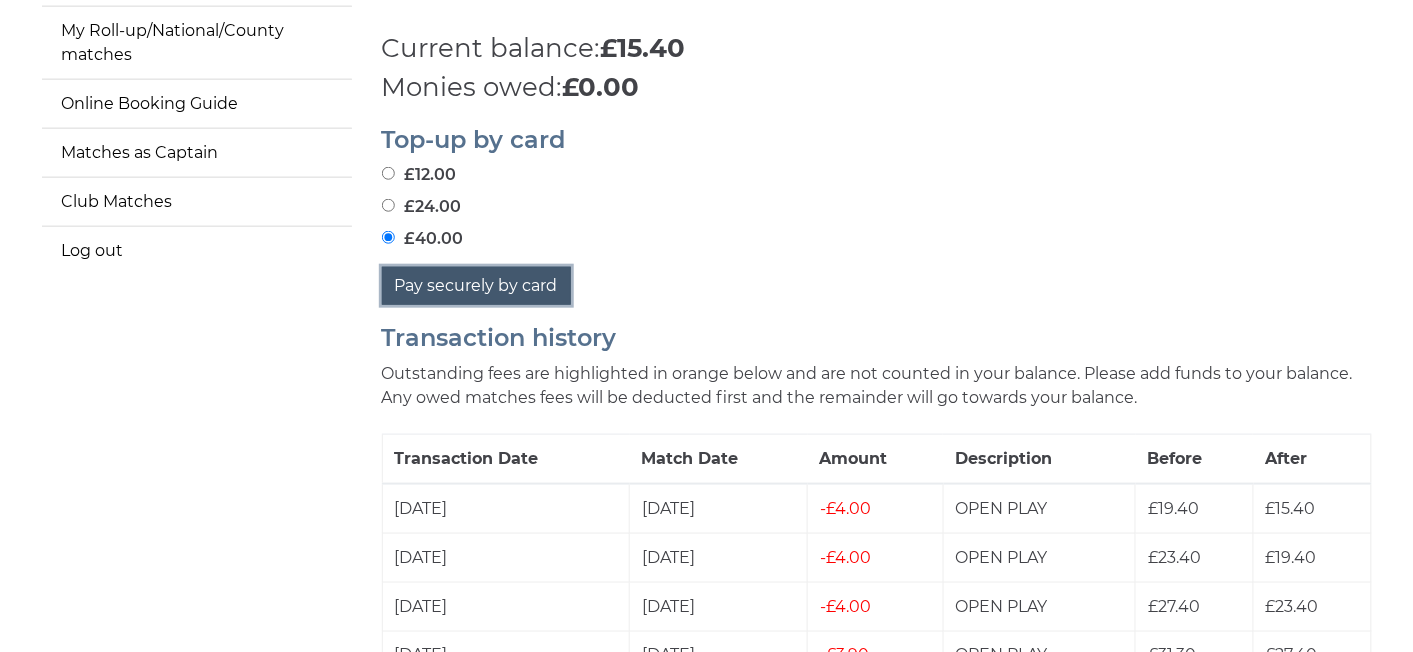 click on "Pay securely by card" at bounding box center (476, 286) 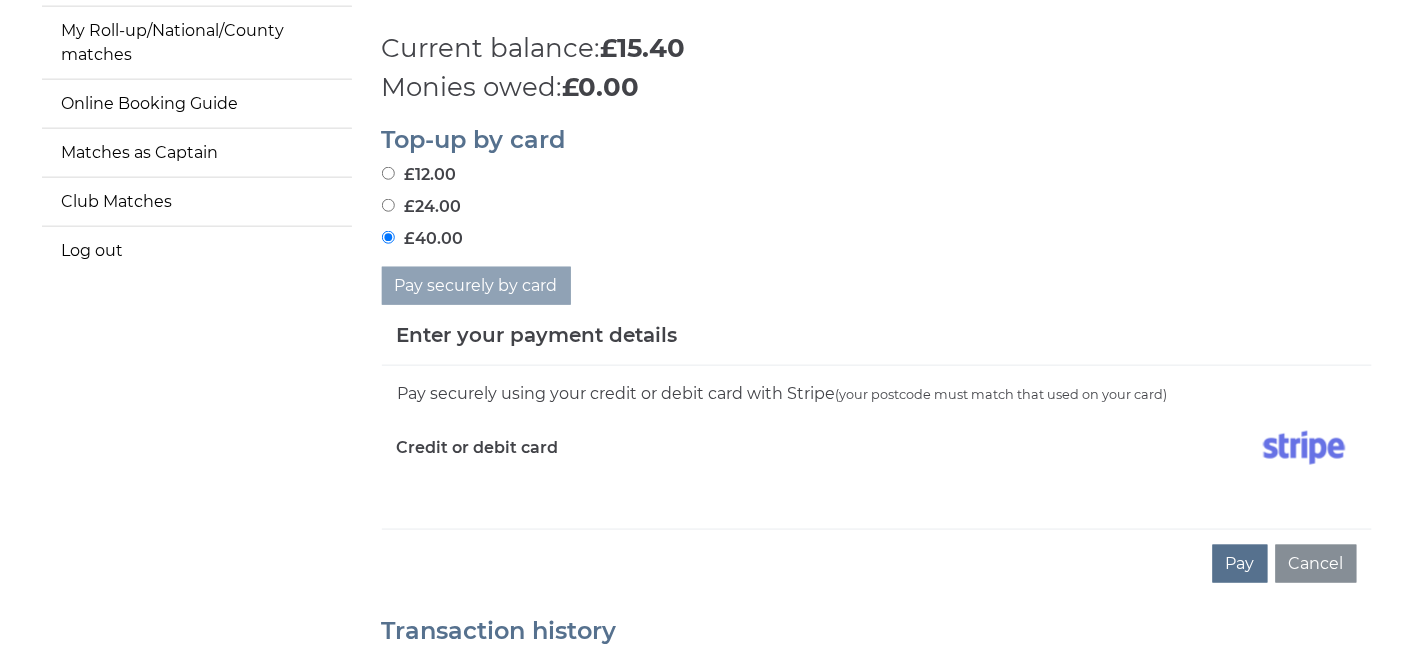 click on "Credit or debit card" at bounding box center [478, 448] 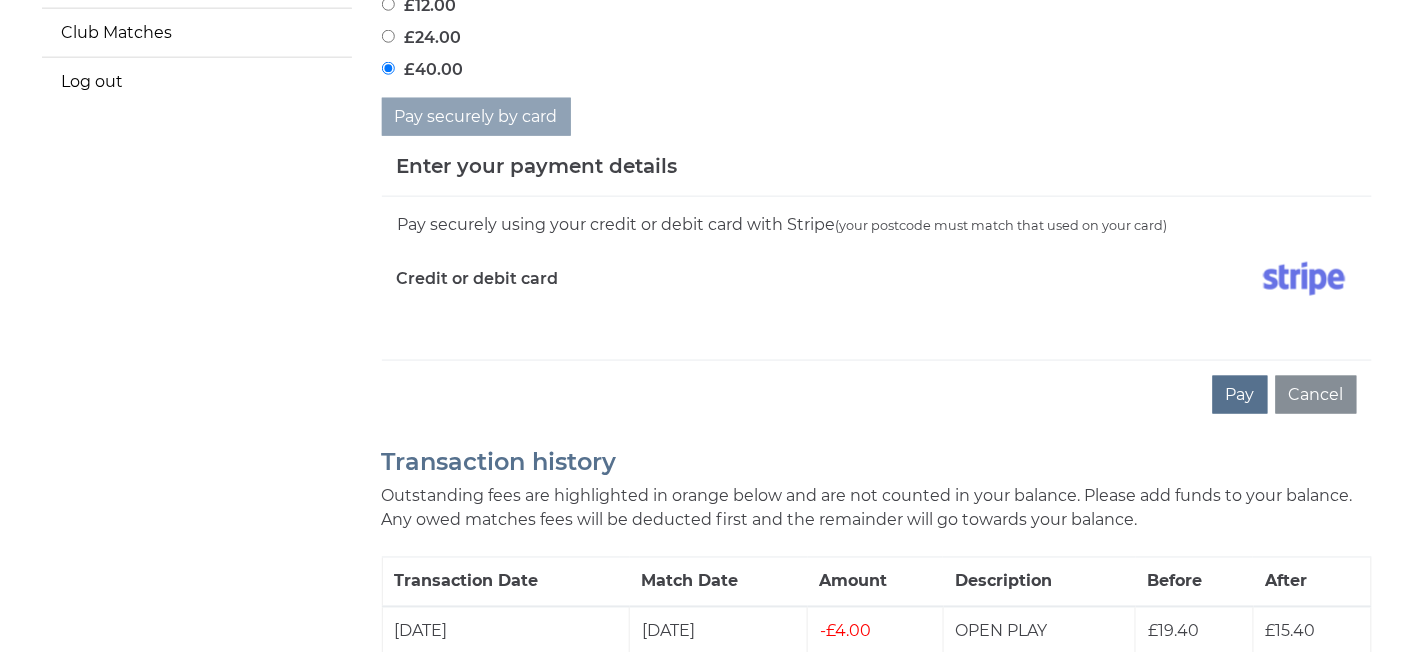 scroll, scrollTop: 673, scrollLeft: 0, axis: vertical 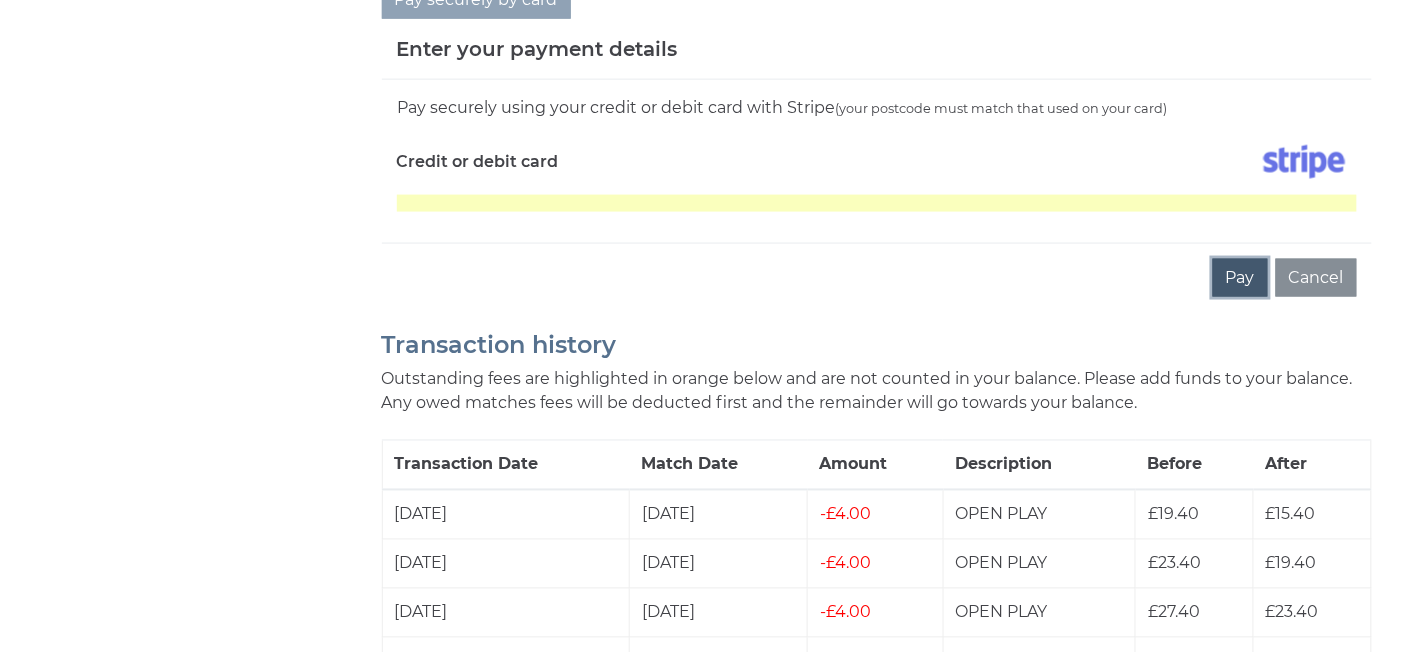 click on "Pay" at bounding box center [1240, 278] 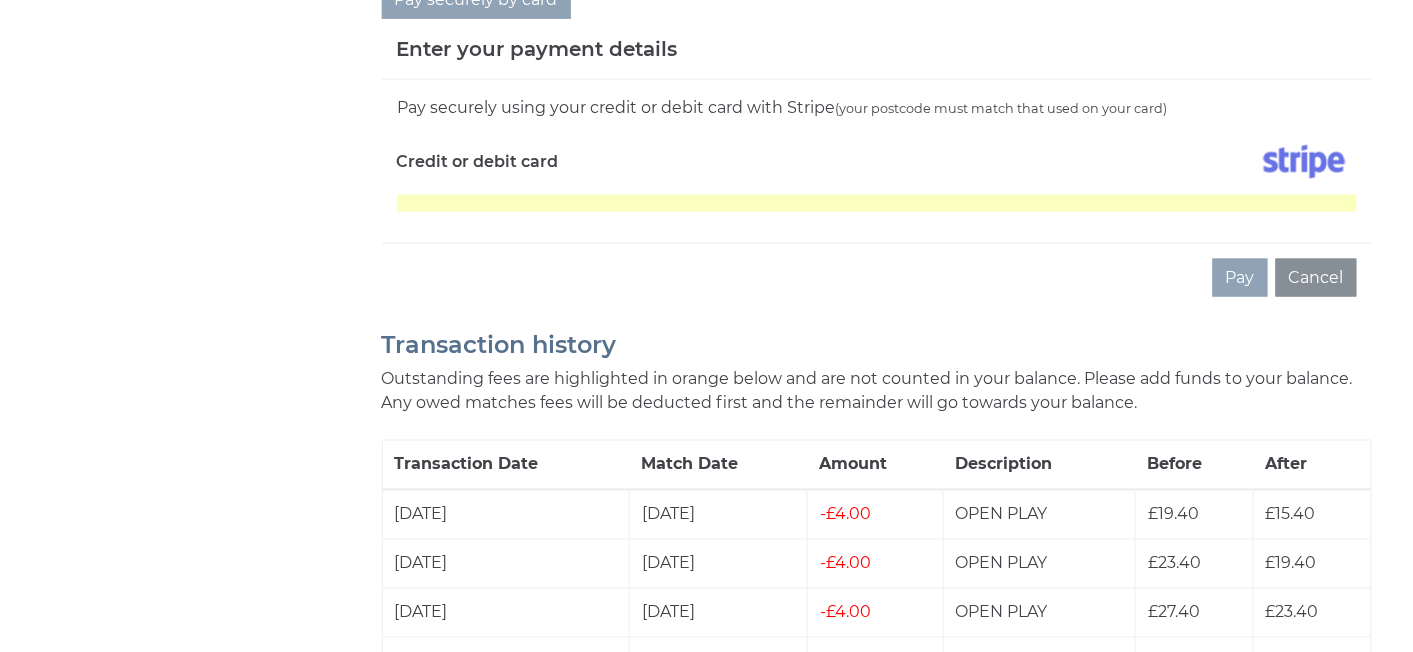 click on "Pay securely using your credit or debit card with Stripe  (your postcode must match that used on your card)
Credit or debit card" at bounding box center (877, 161) 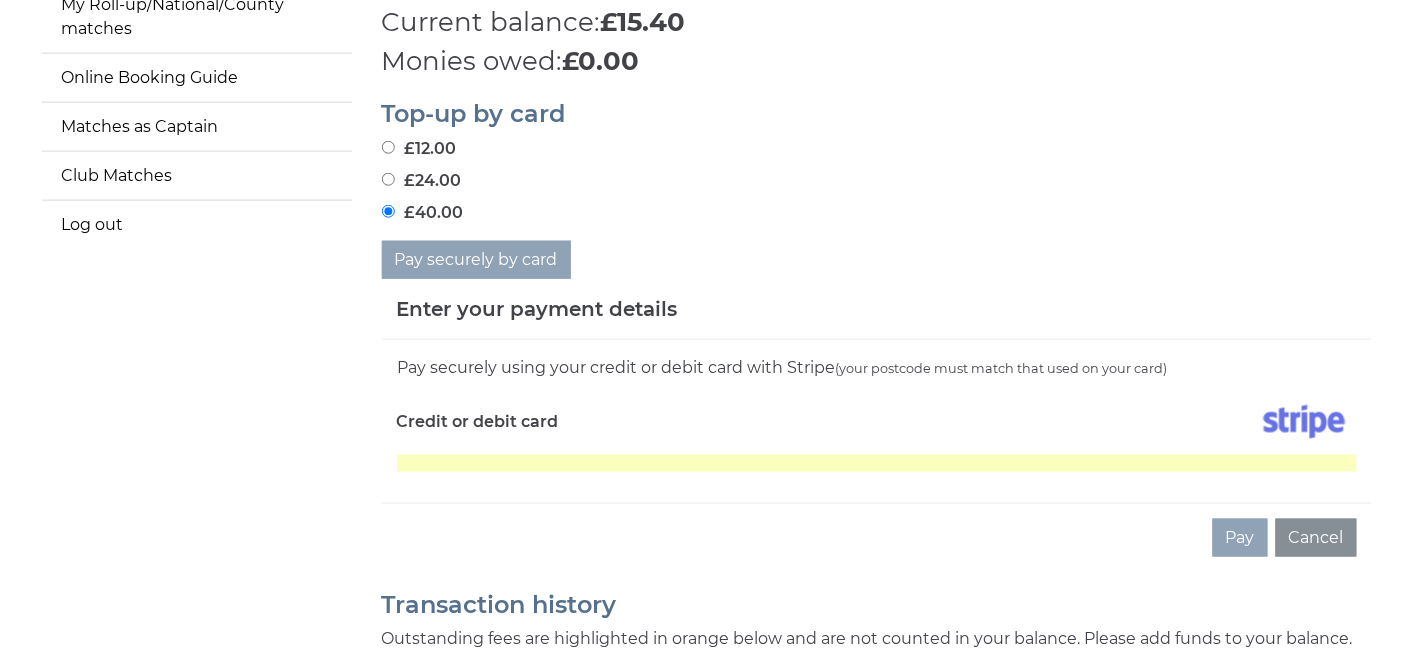 scroll, scrollTop: 440, scrollLeft: 0, axis: vertical 